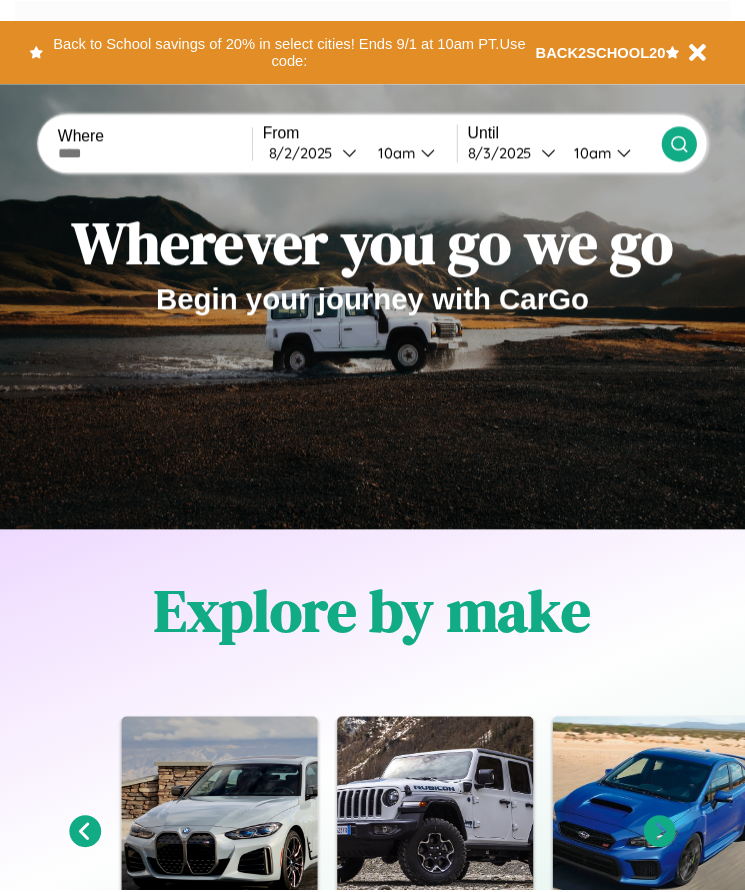 scroll, scrollTop: 0, scrollLeft: 0, axis: both 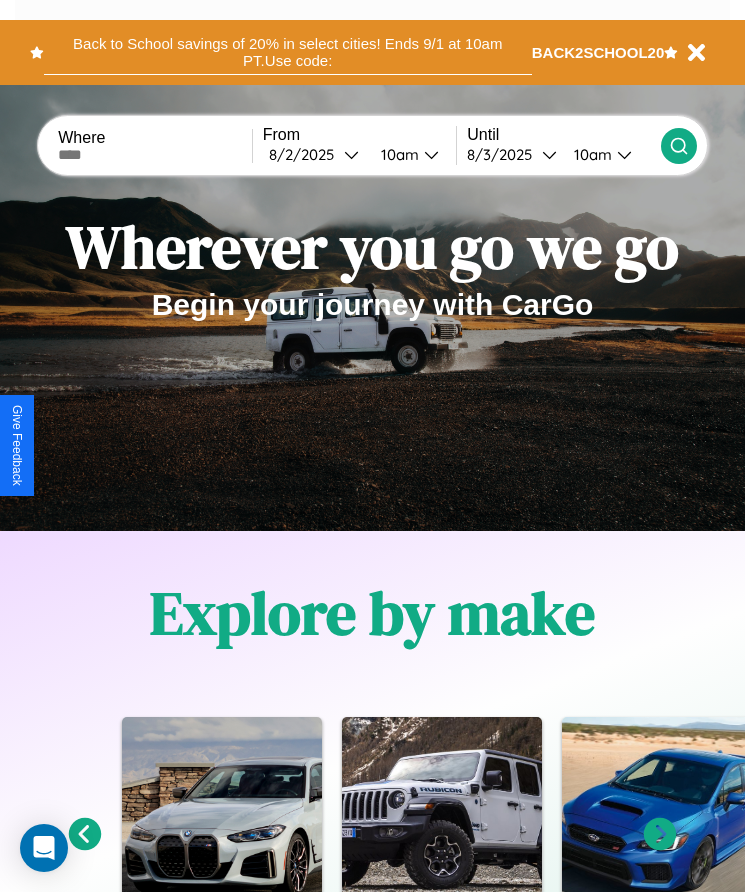 click on "Back to School savings of 20% in select cities! Ends 9/1 at 10am PT.  Use code:" at bounding box center (288, 52) 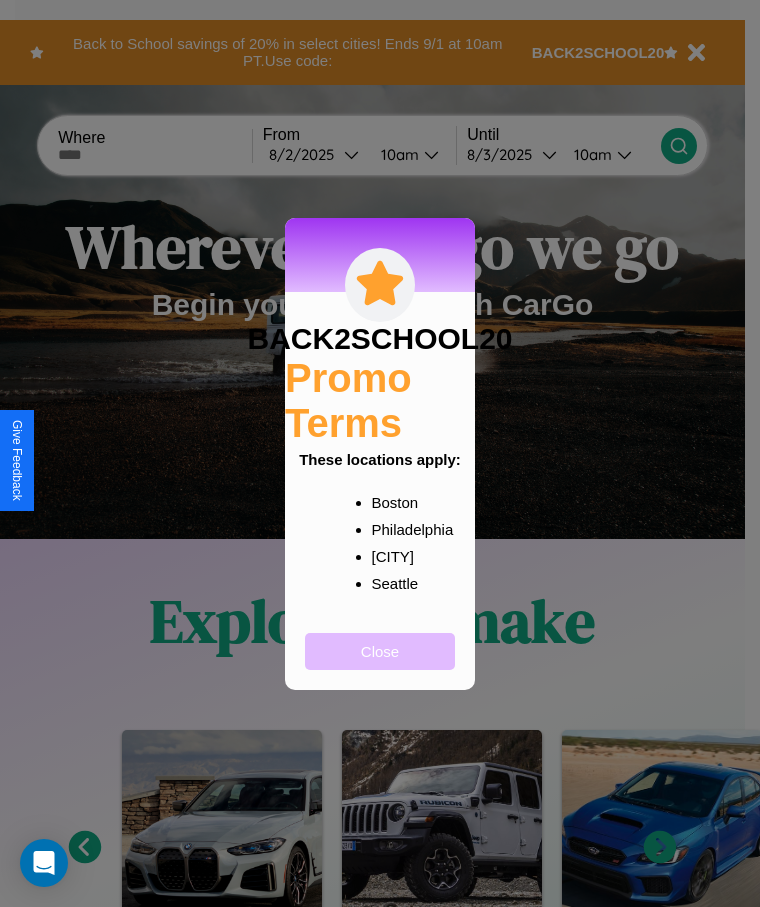 click on "Close" at bounding box center (380, 651) 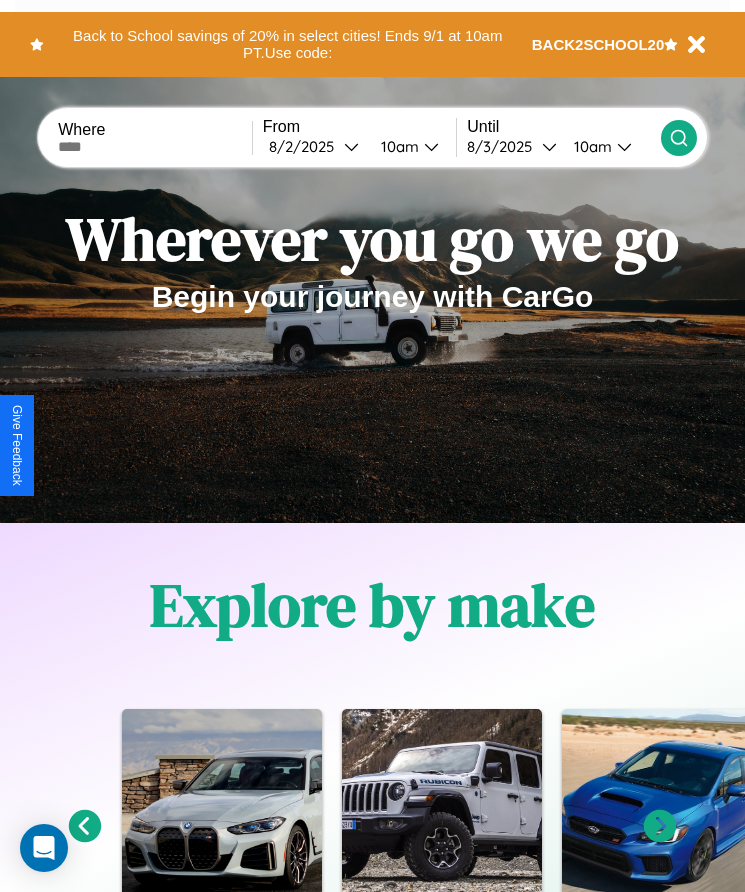 scroll, scrollTop: 334, scrollLeft: 0, axis: vertical 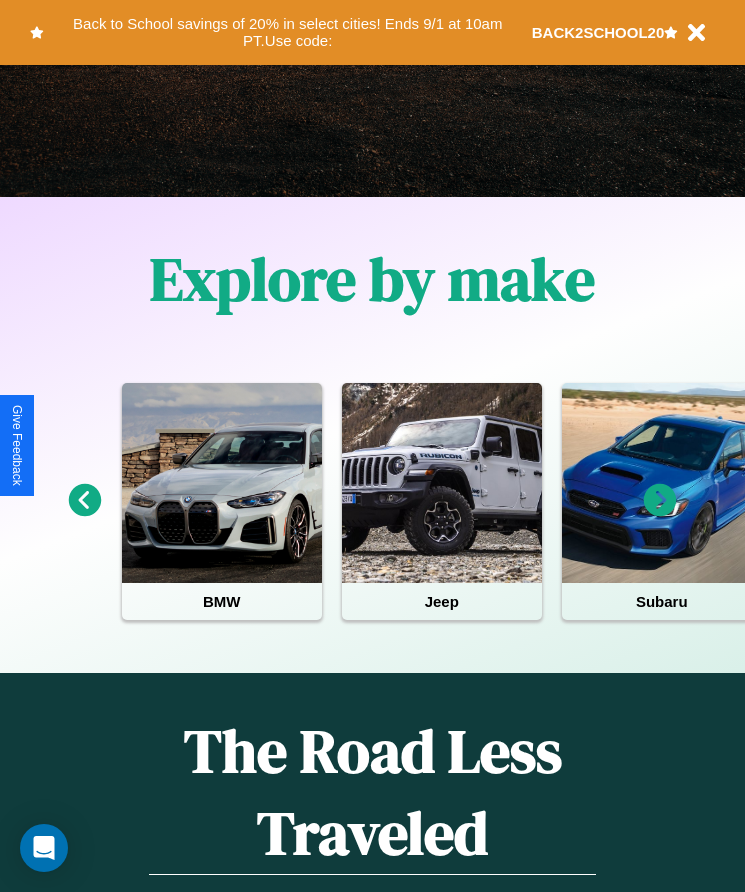 click 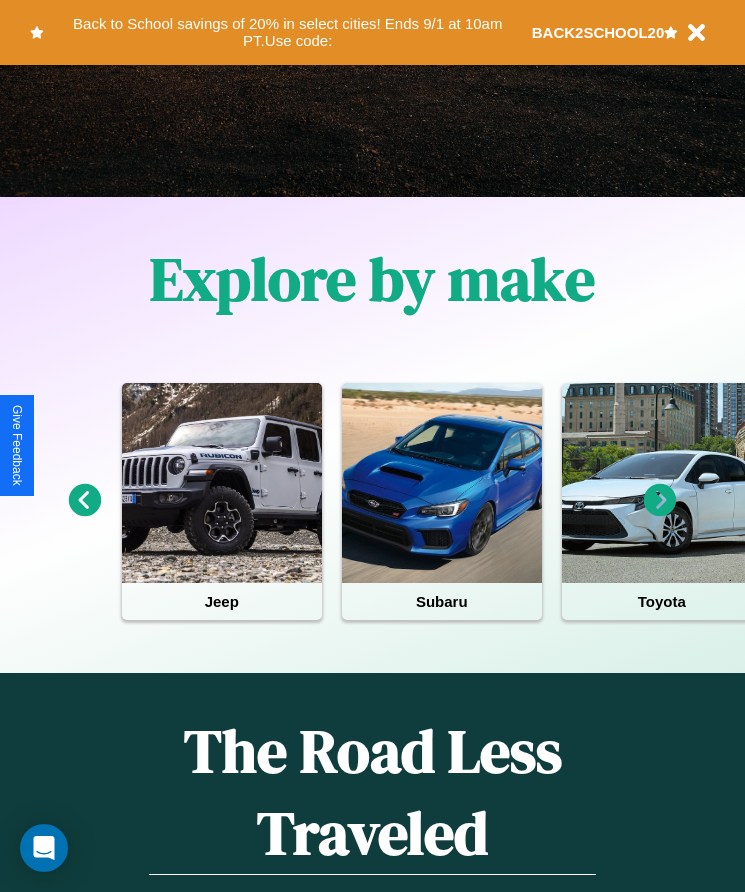 click 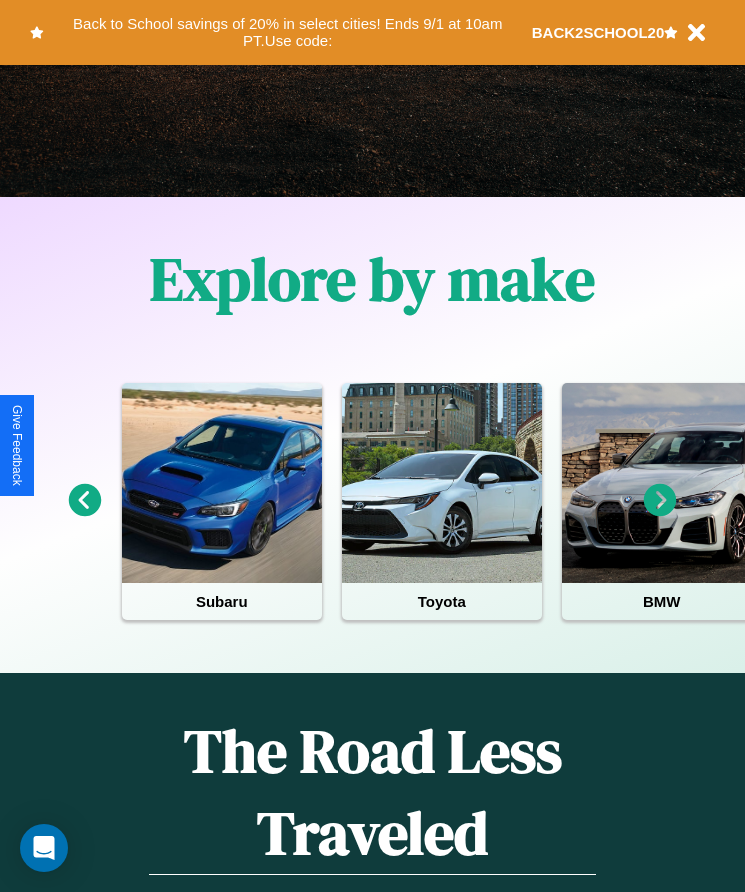 click 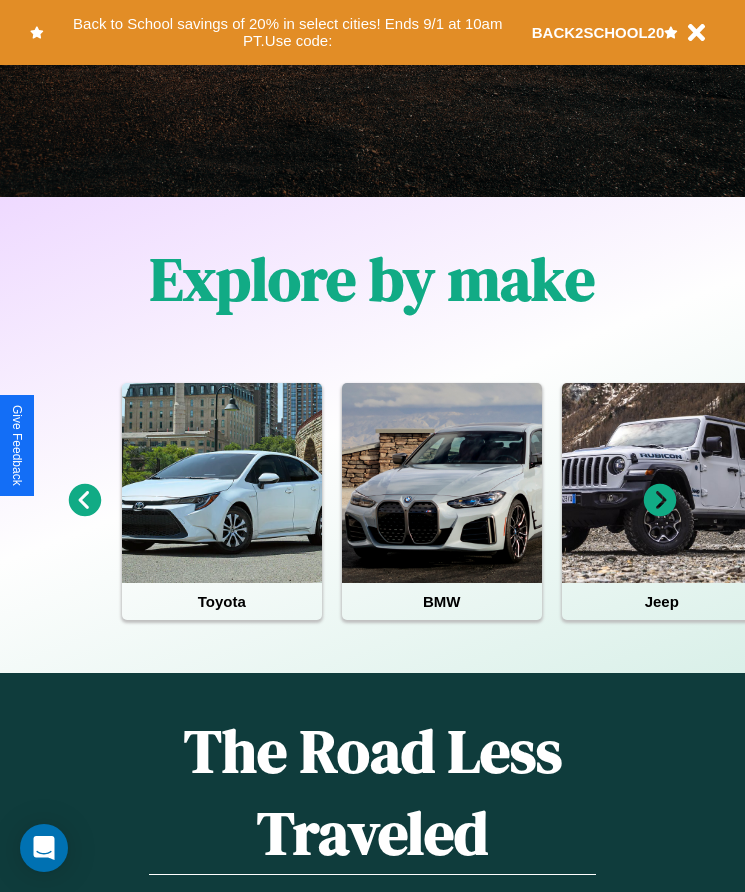 click 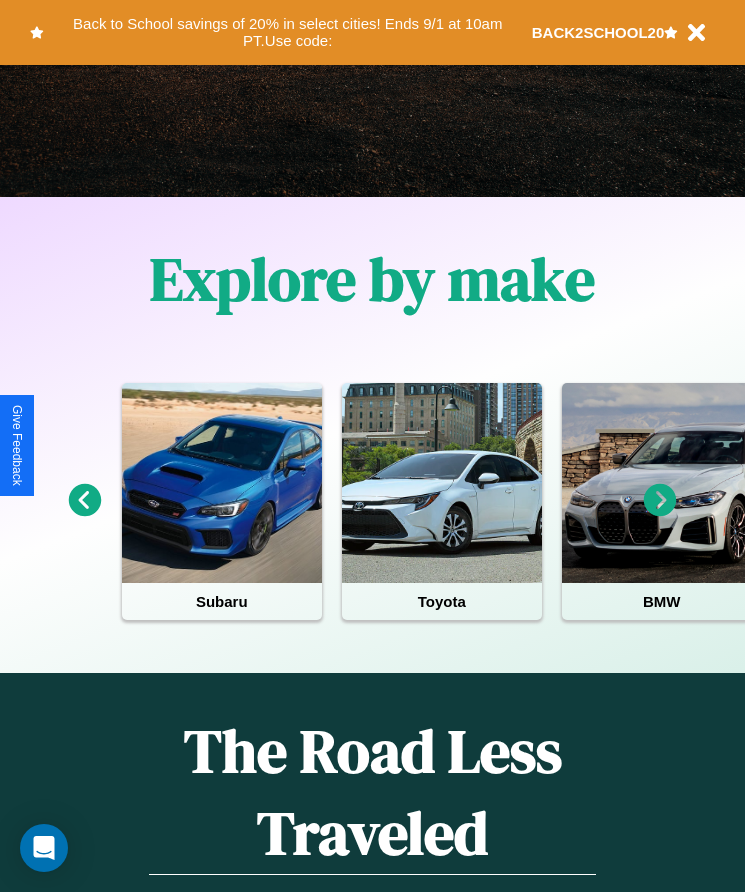 click 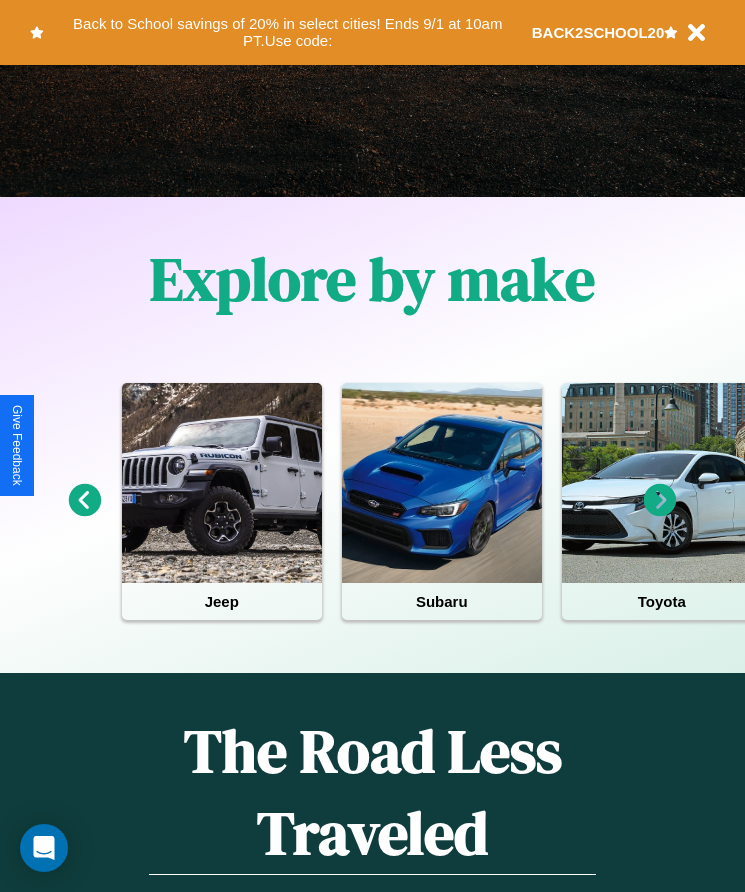 click 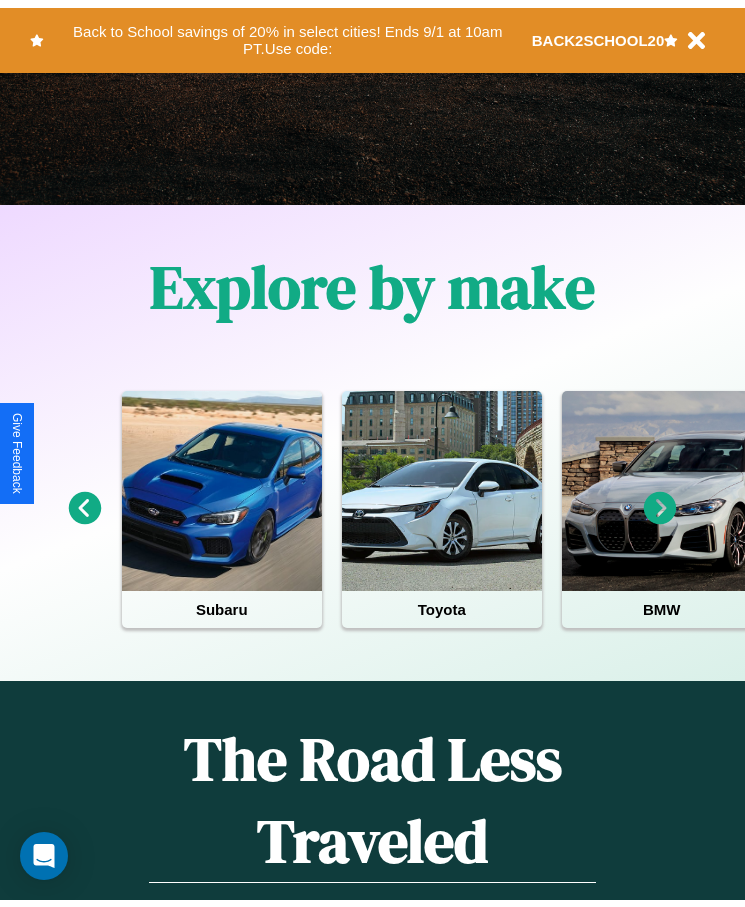 scroll, scrollTop: 0, scrollLeft: 0, axis: both 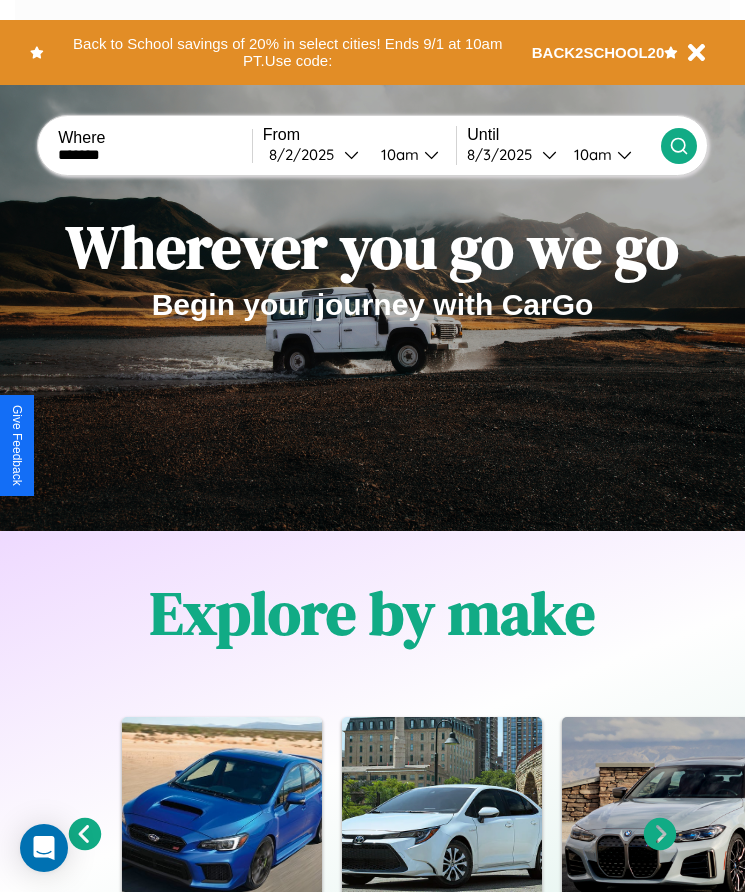 type on "*******" 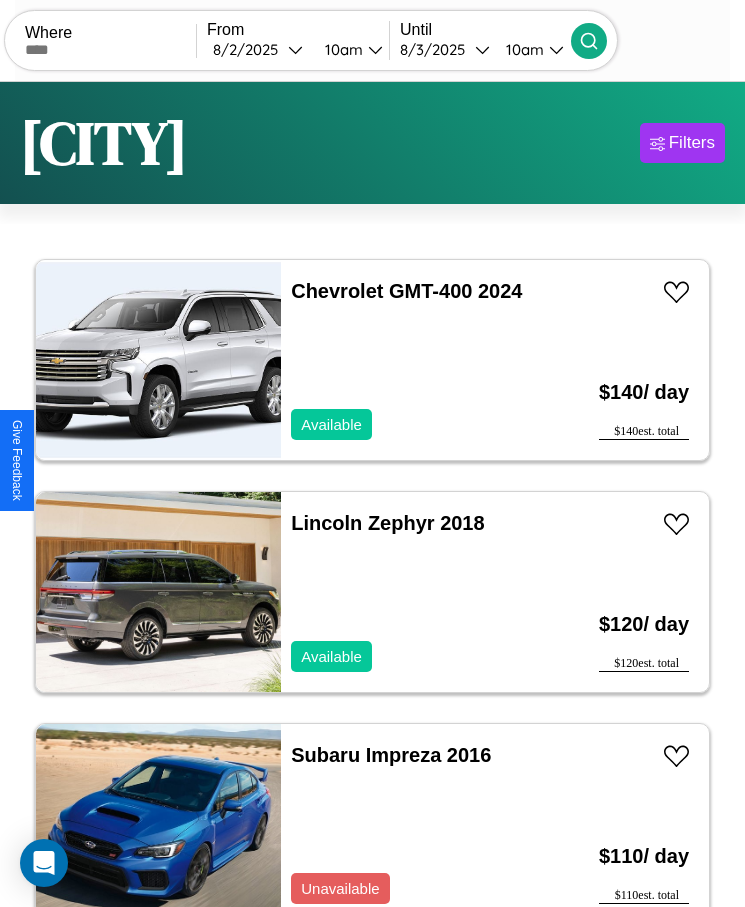 scroll, scrollTop: 48, scrollLeft: 0, axis: vertical 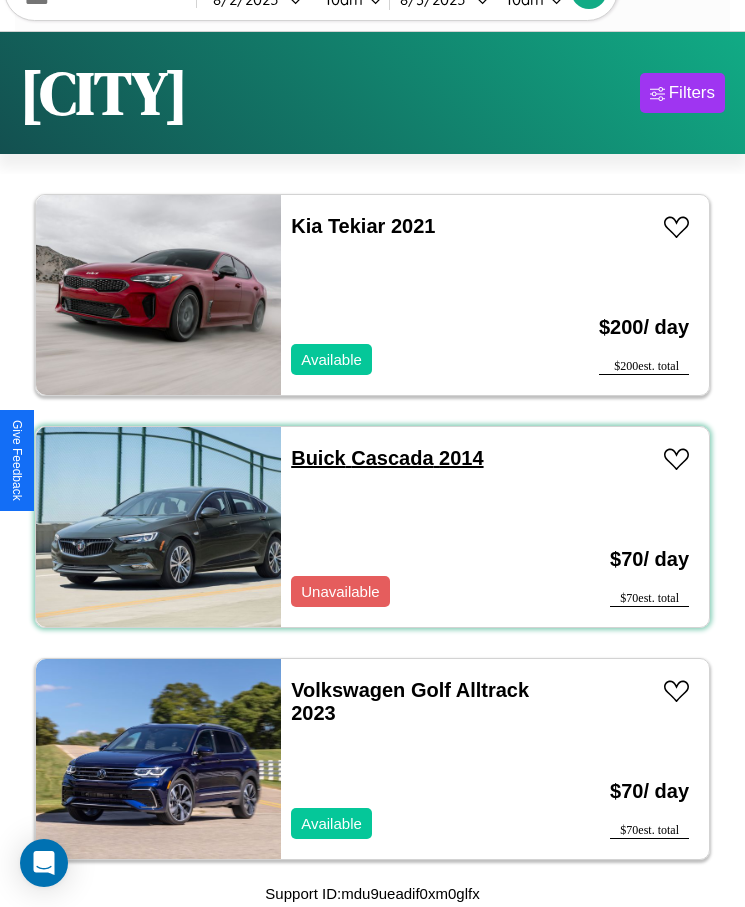 click on "Buick   Cascada   2014" at bounding box center (387, 458) 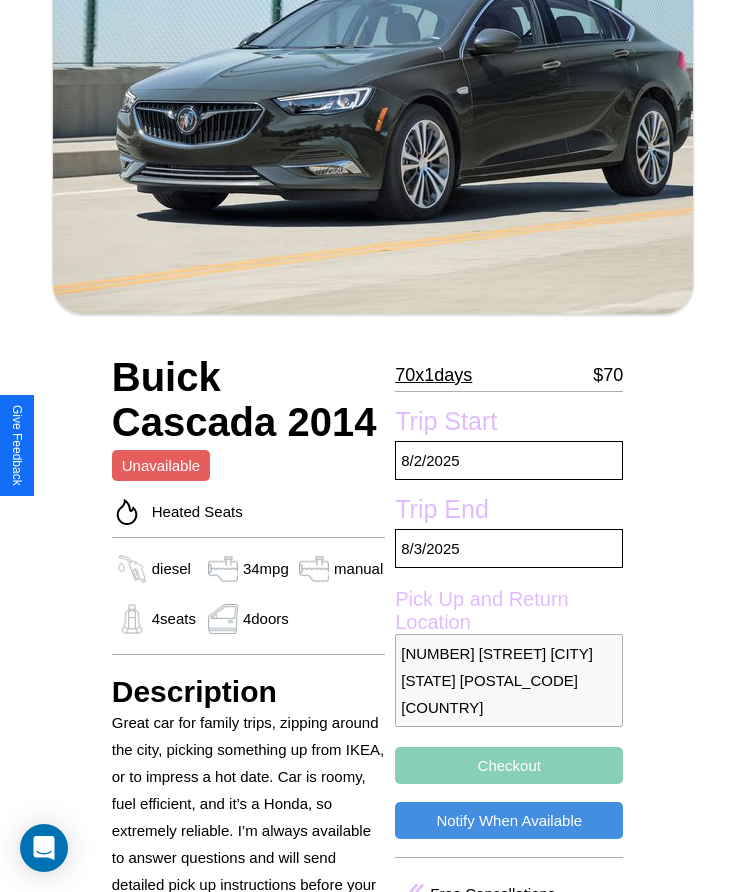 scroll, scrollTop: 538, scrollLeft: 0, axis: vertical 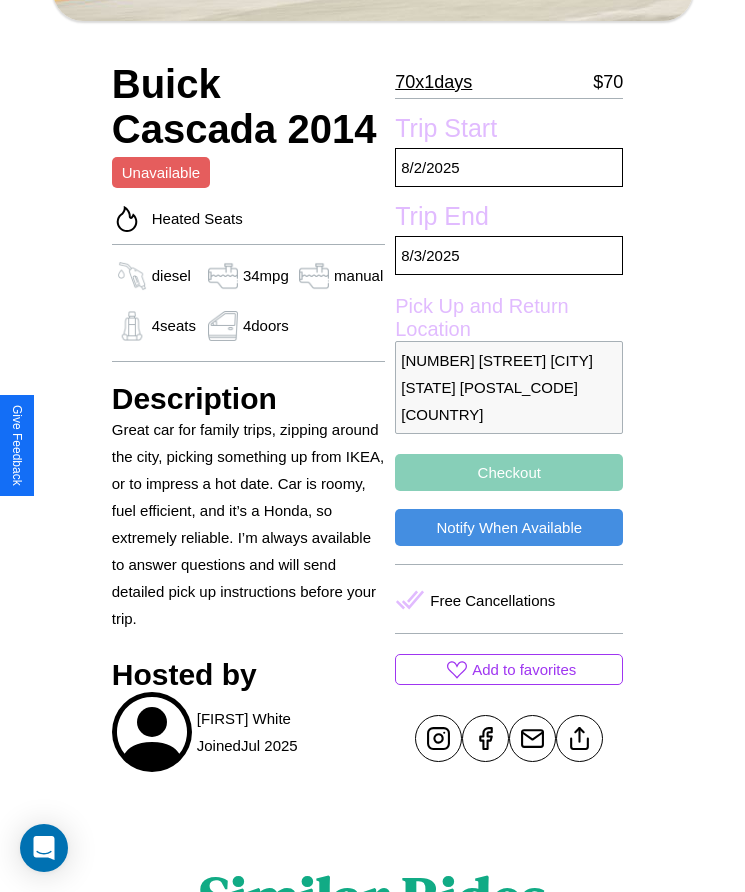 click on "Checkout" at bounding box center (509, 472) 